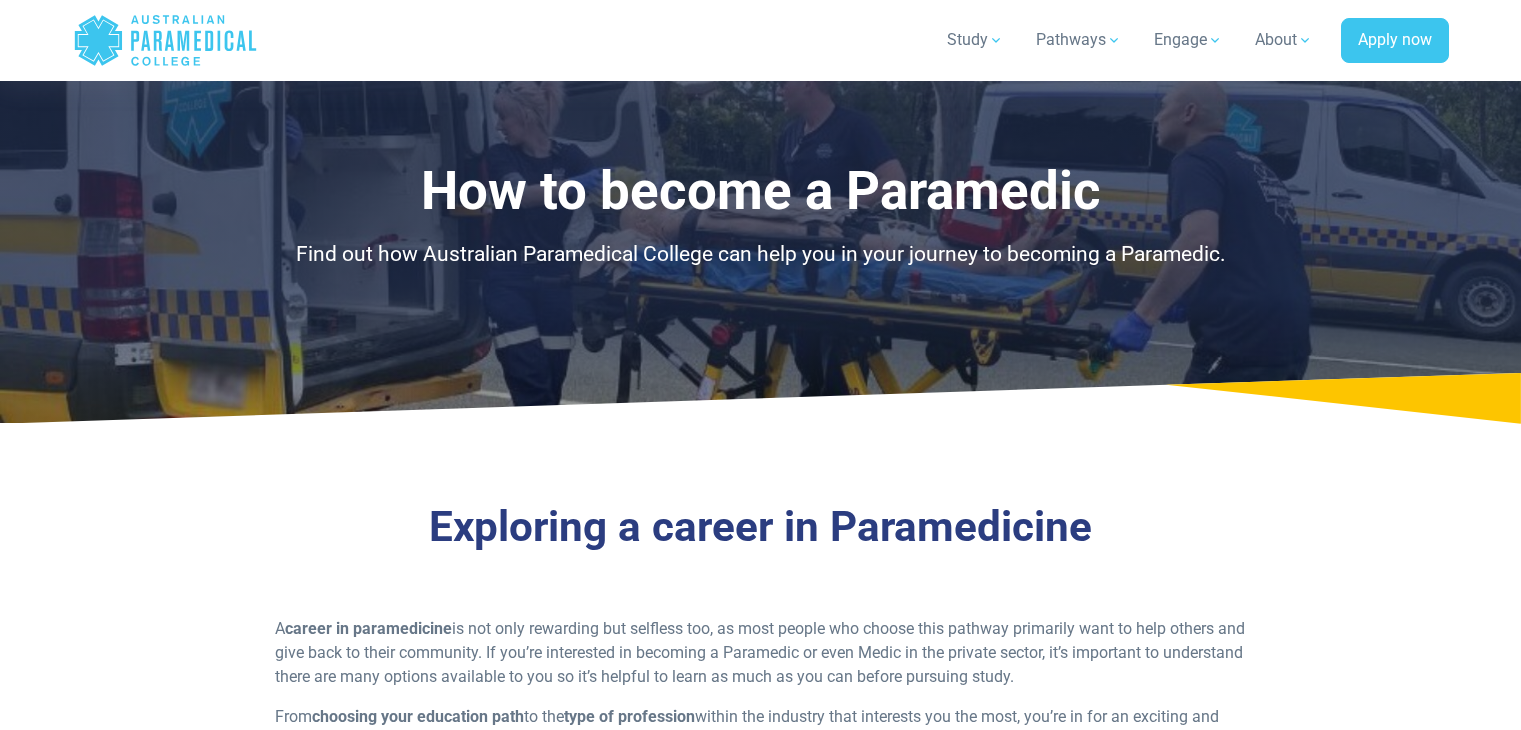 scroll, scrollTop: 2578, scrollLeft: 0, axis: vertical 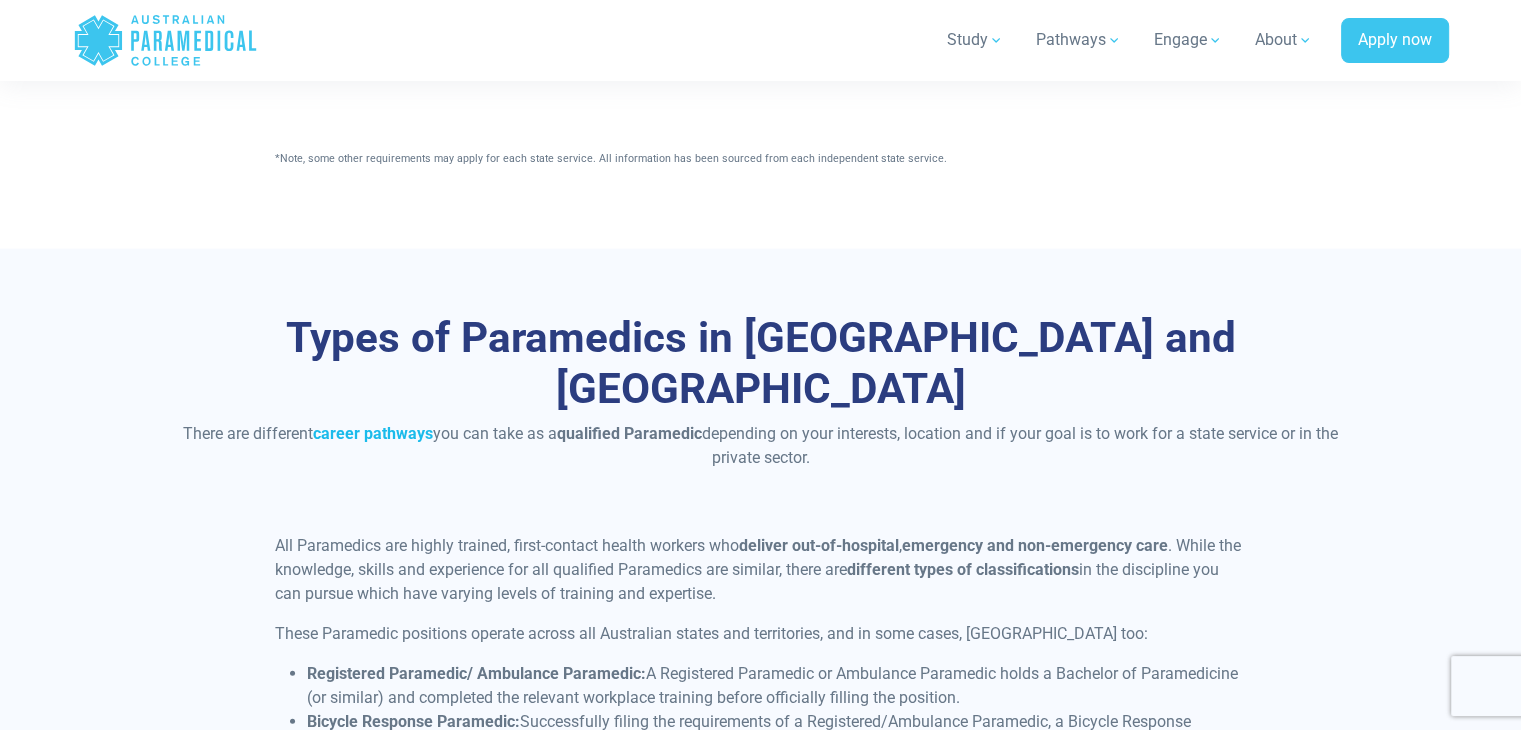 click on "career pathways" at bounding box center [373, 433] 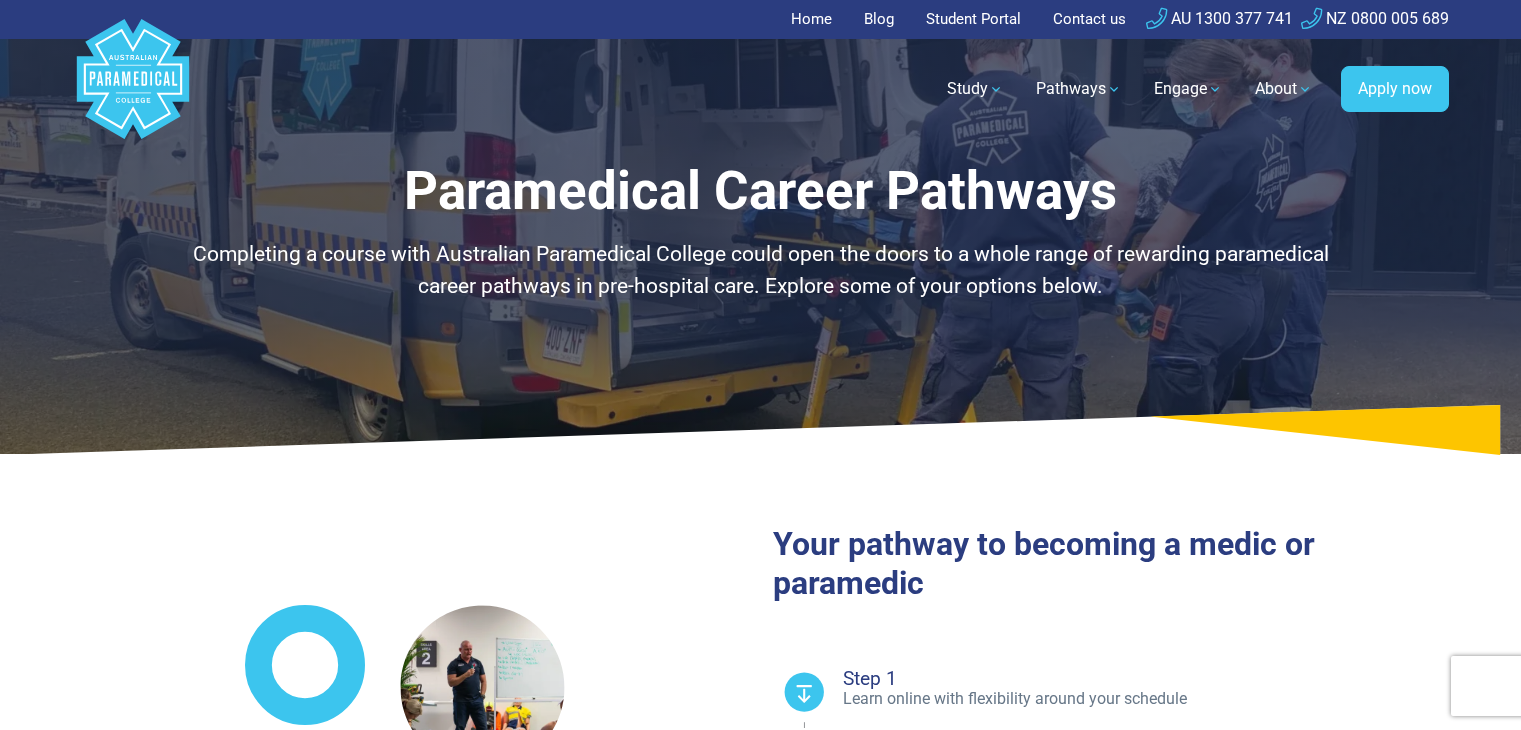 scroll, scrollTop: 0, scrollLeft: 0, axis: both 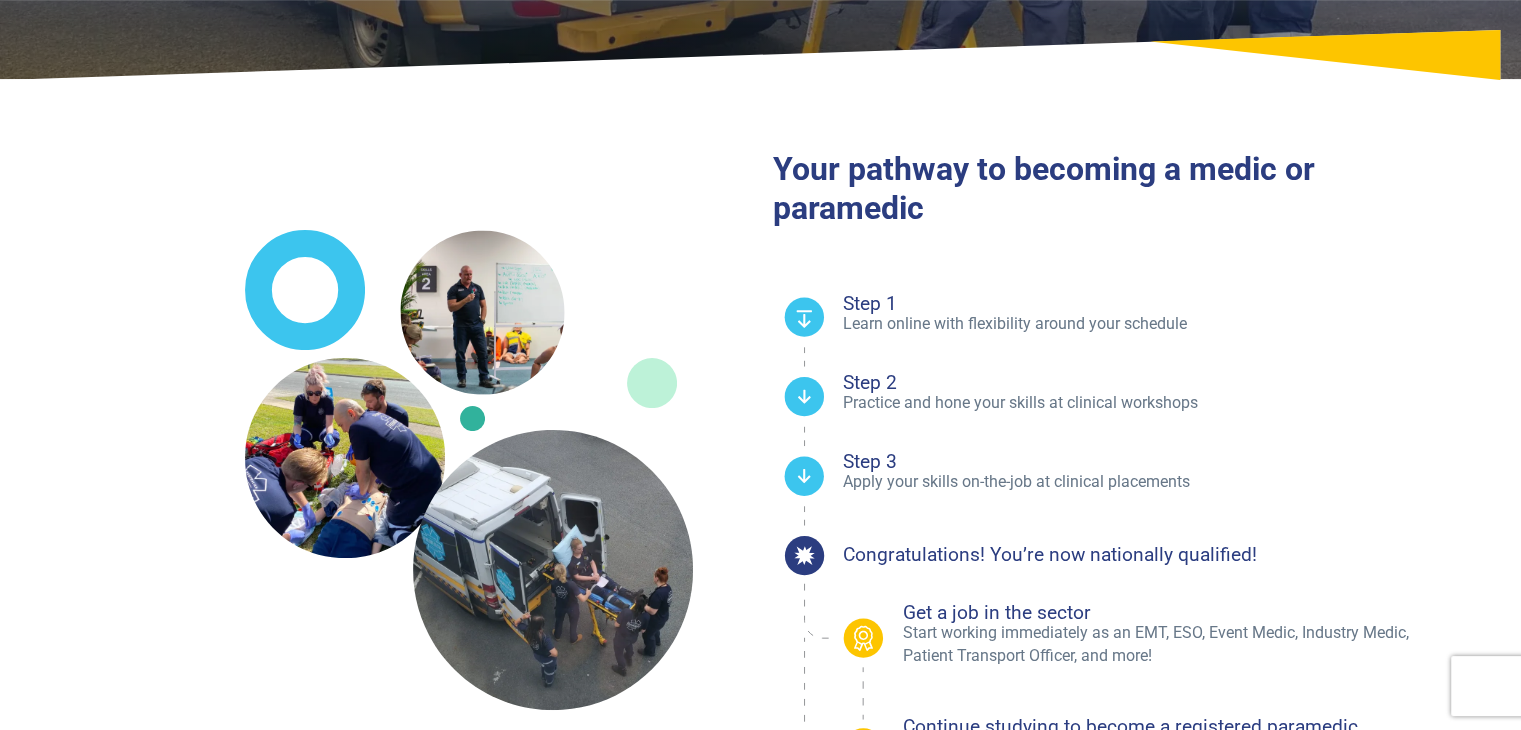 click on "Home
Blog
Student Portal
Contact us
AU 1300 377 741
NZ 0800 005 689
.logo-block-c1{fill:#3CC5EE;}
.logo-block-c2{fill:#FFF;}" at bounding box center (760, 2548) 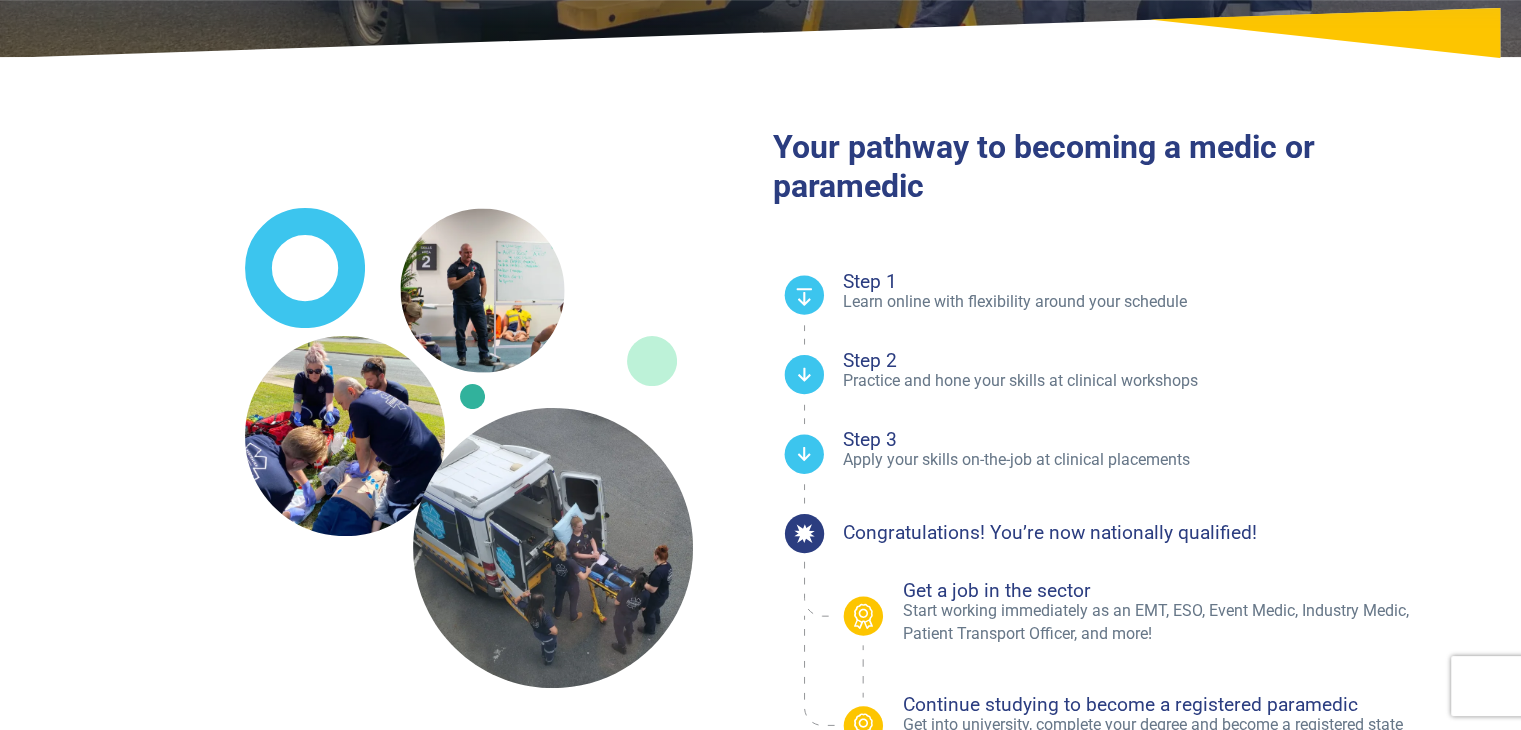 scroll, scrollTop: 400, scrollLeft: 0, axis: vertical 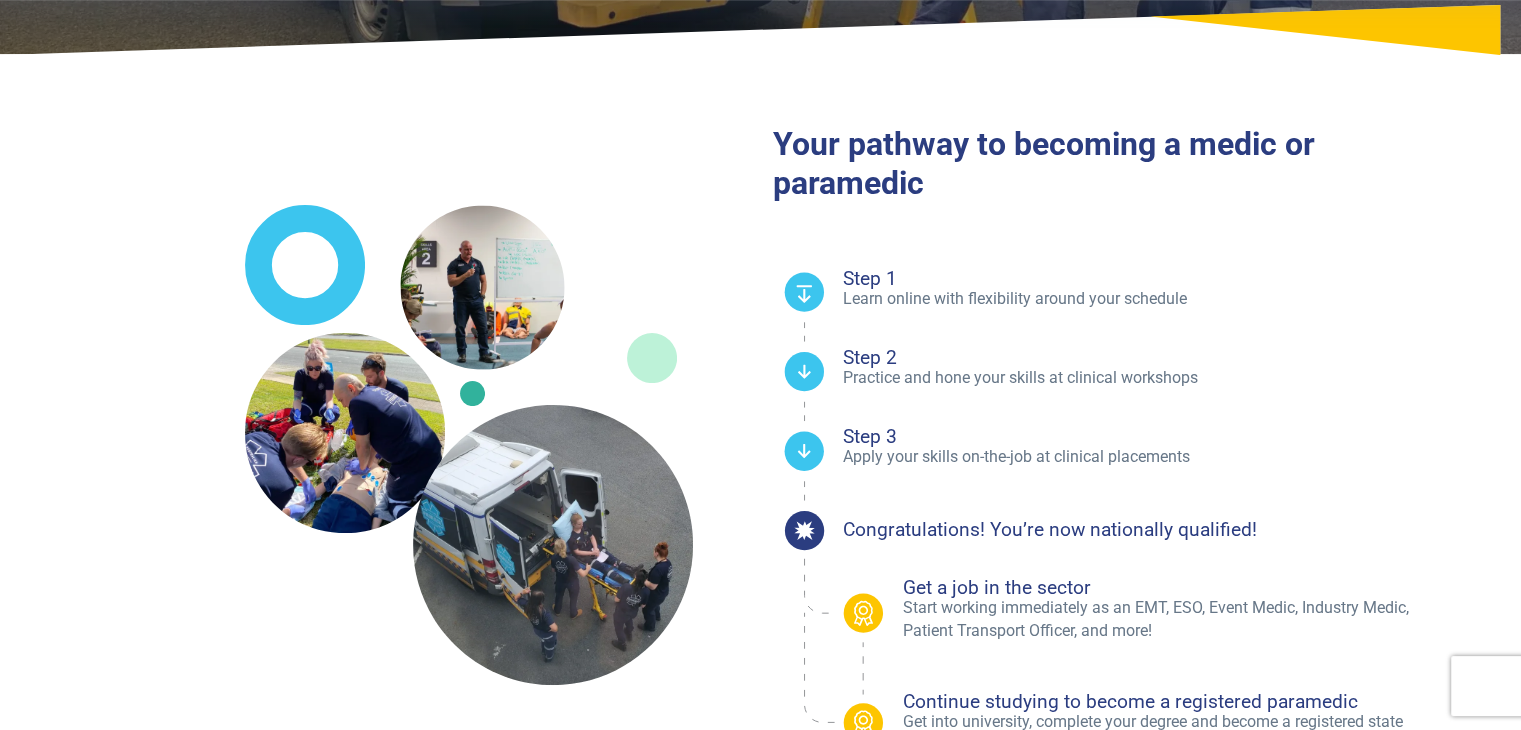 click 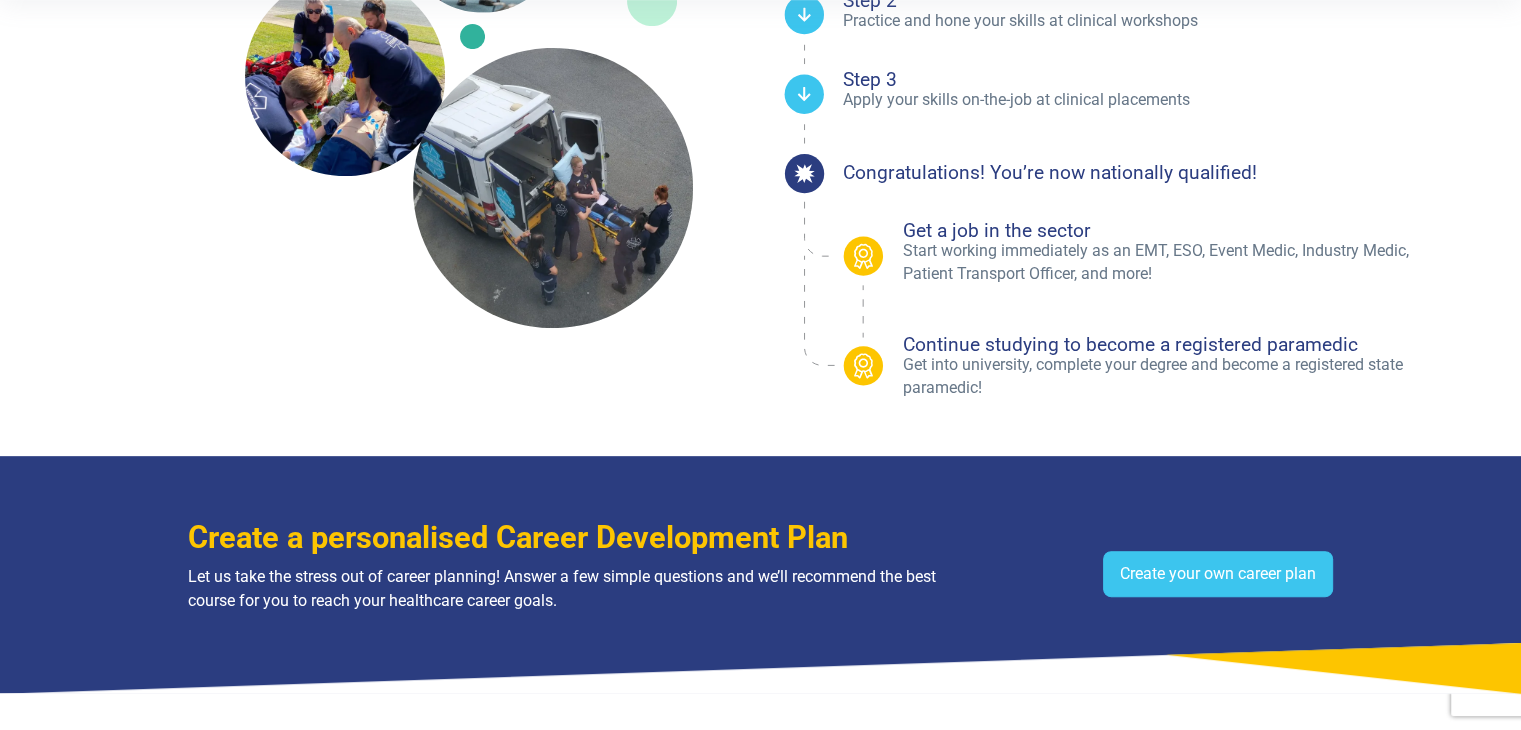 scroll, scrollTop: 760, scrollLeft: 0, axis: vertical 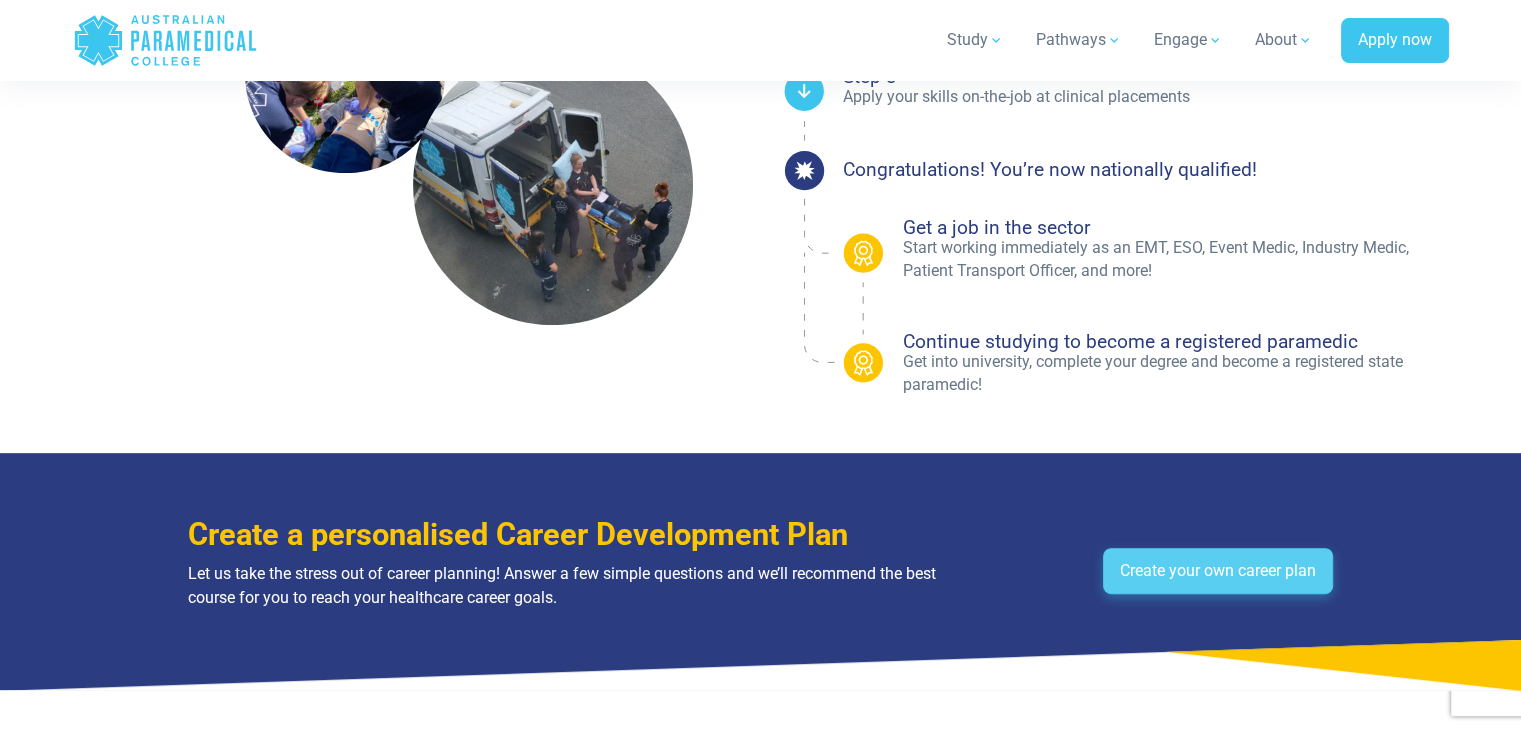 click on "Create your own career plan" at bounding box center (1218, 571) 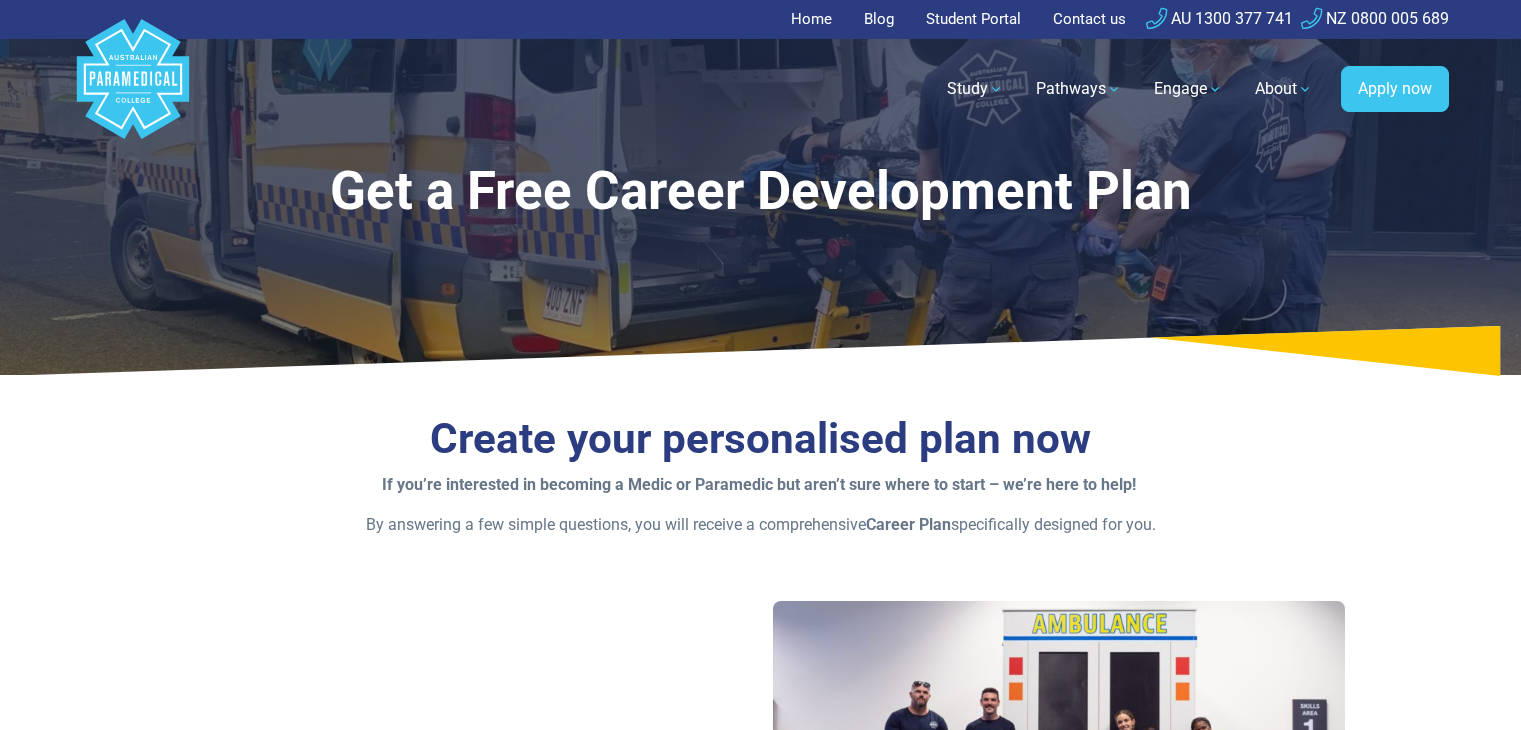 scroll, scrollTop: 0, scrollLeft: 0, axis: both 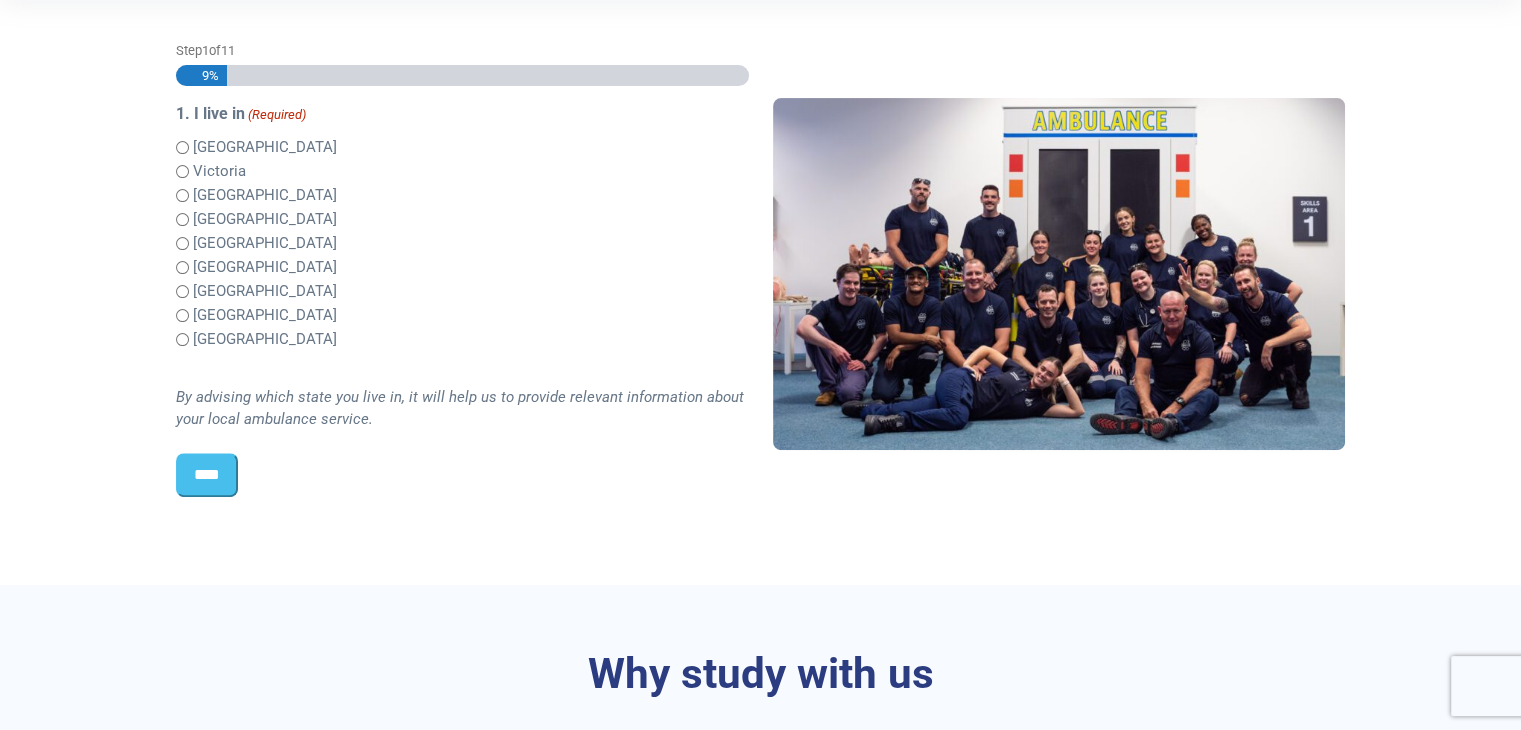 click on "****" at bounding box center [207, 475] 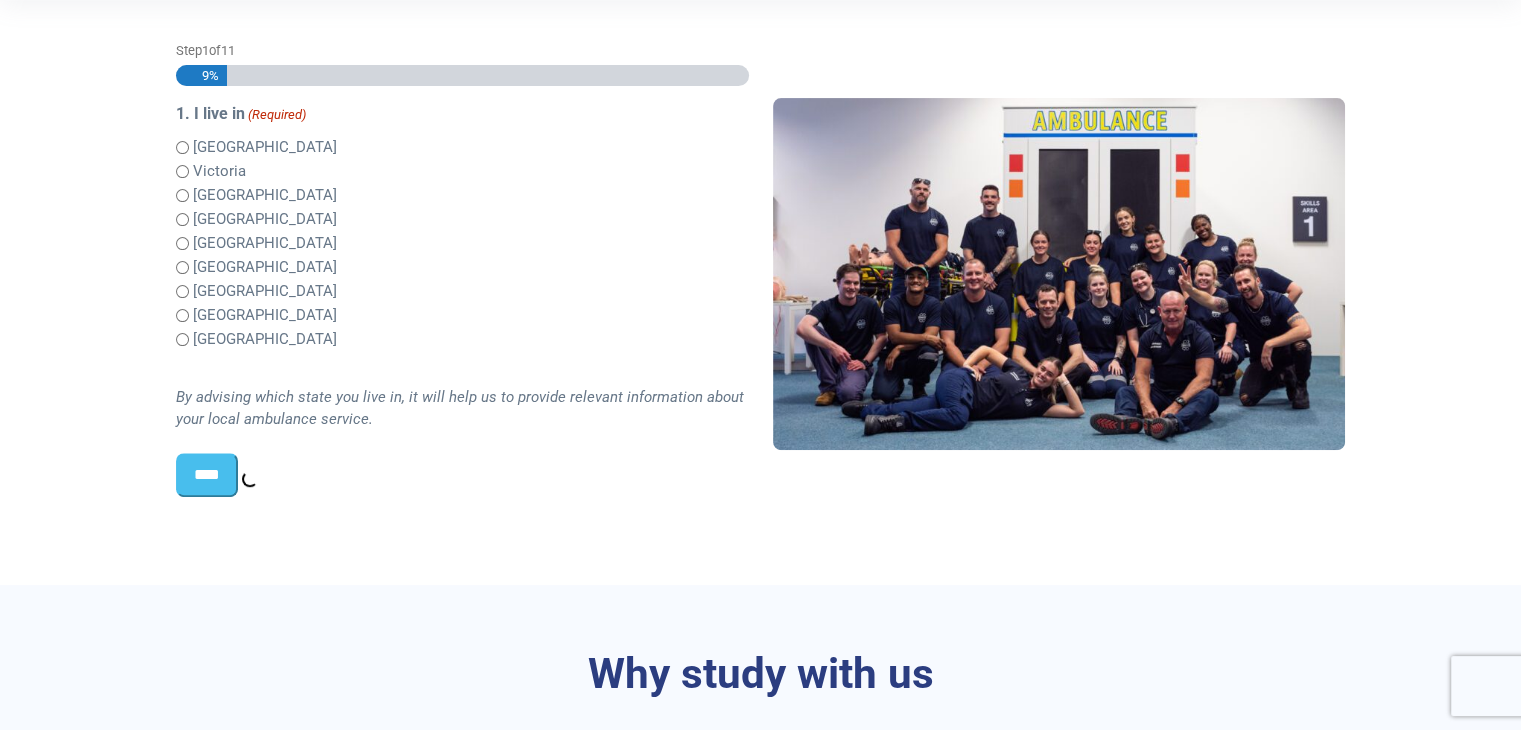 scroll, scrollTop: 528, scrollLeft: 0, axis: vertical 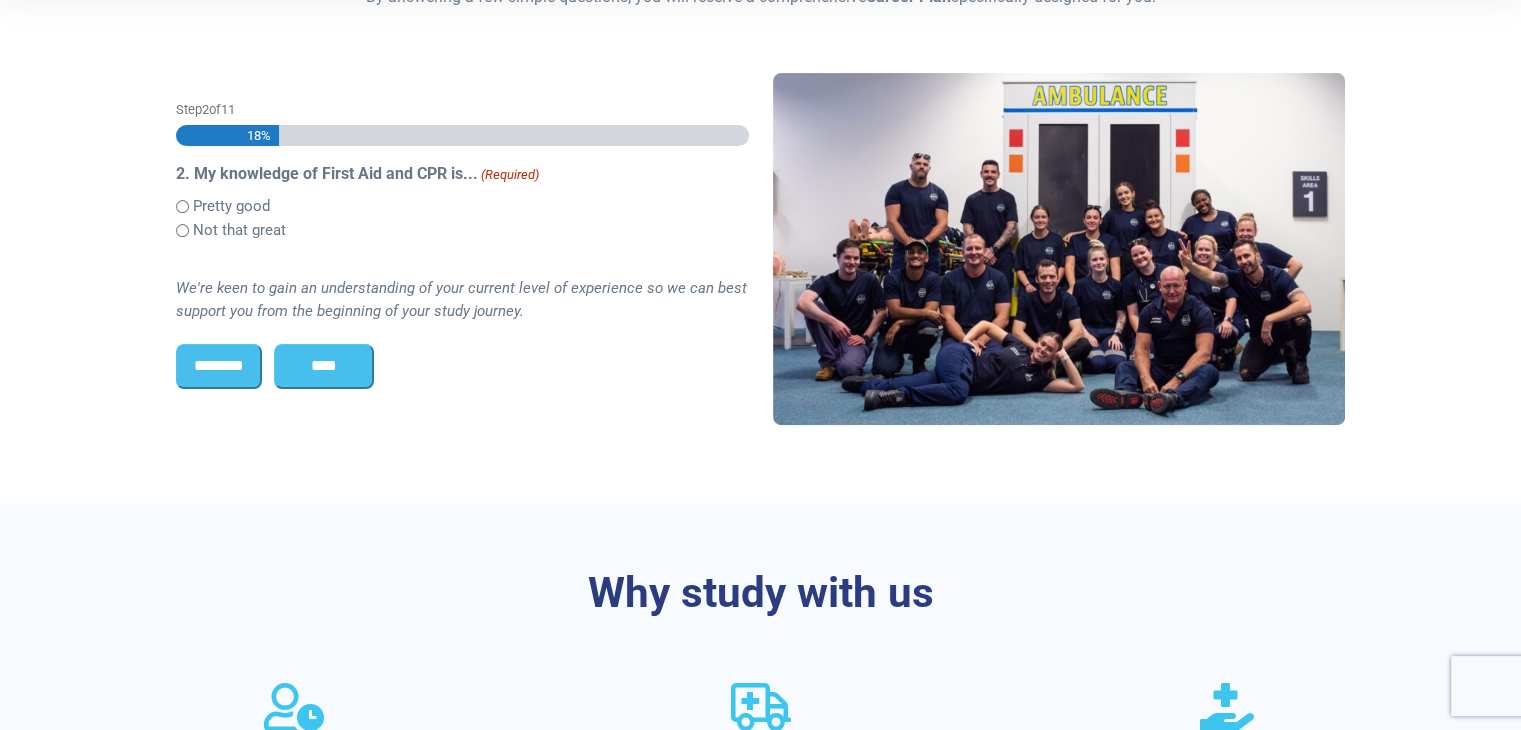 click on "****" at bounding box center [324, 366] 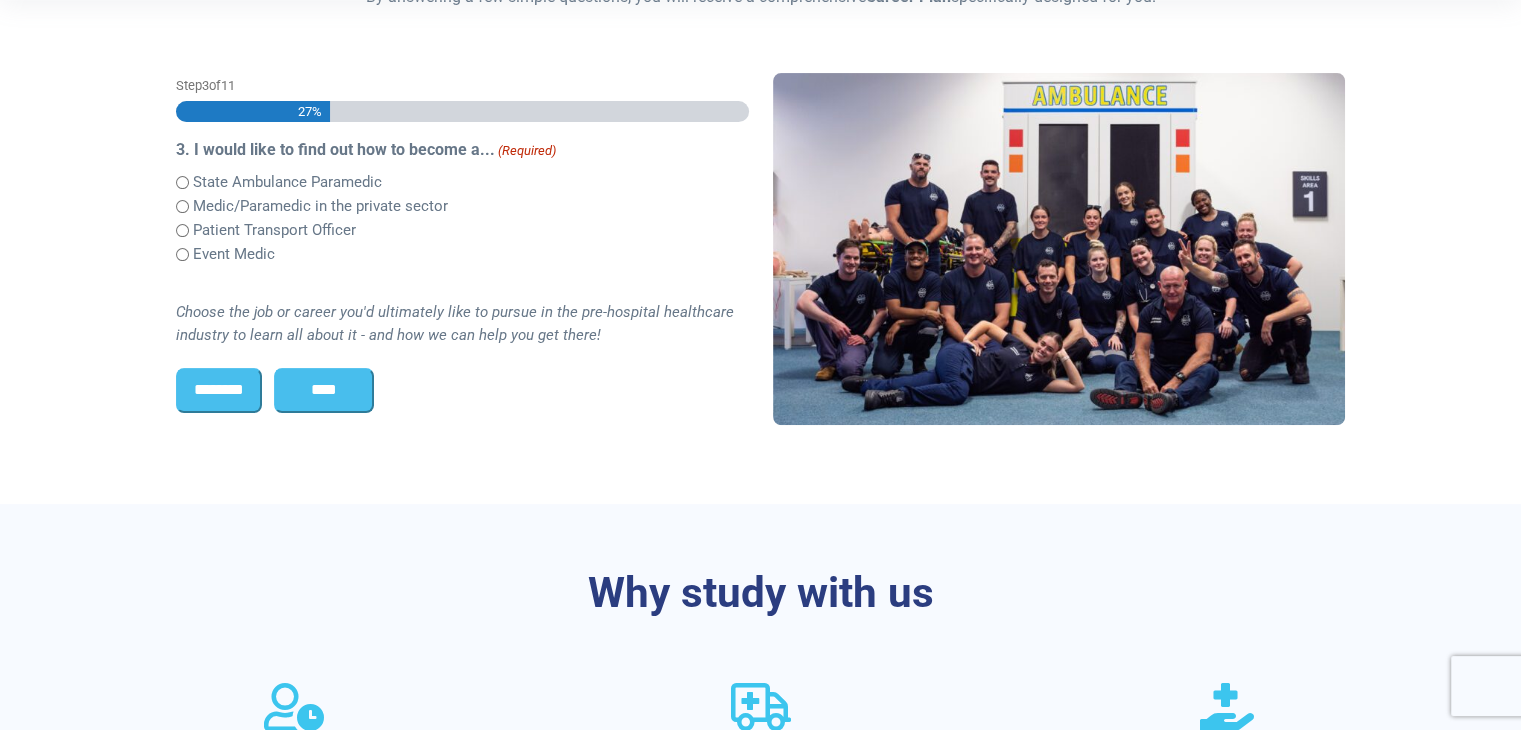 scroll, scrollTop: 503, scrollLeft: 0, axis: vertical 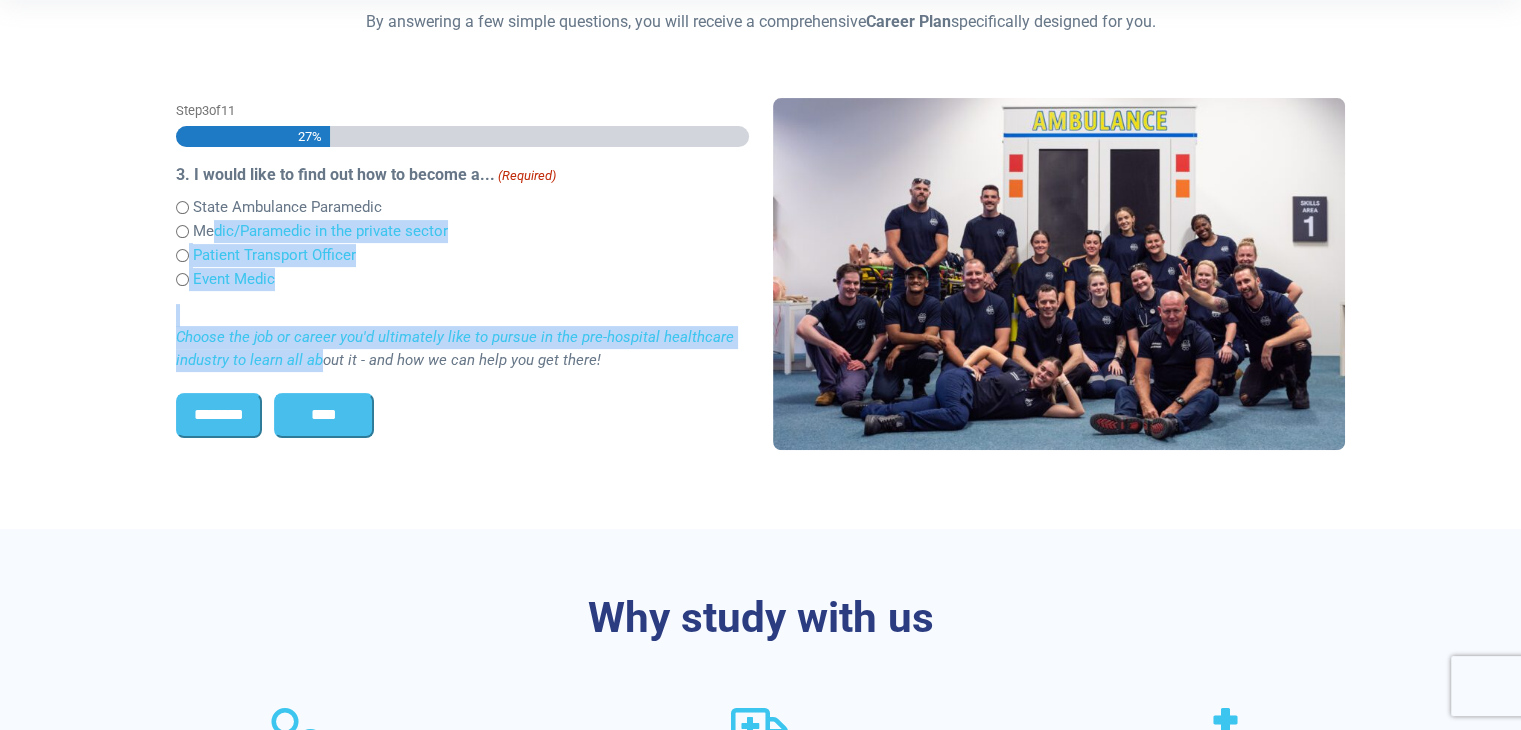 drag, startPoint x: 321, startPoint y: 366, endPoint x: 213, endPoint y: 229, distance: 174.45056 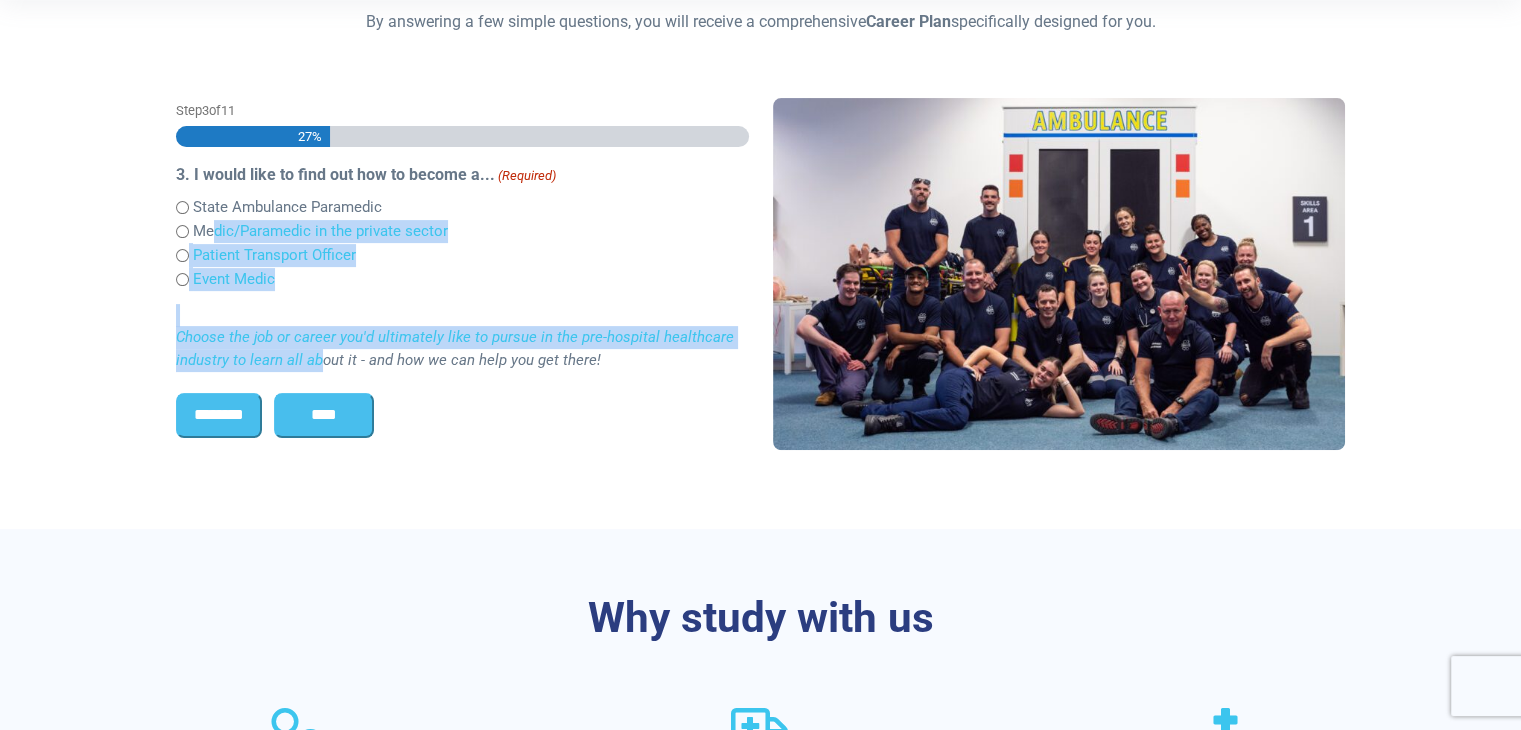 click on "****" at bounding box center (324, 415) 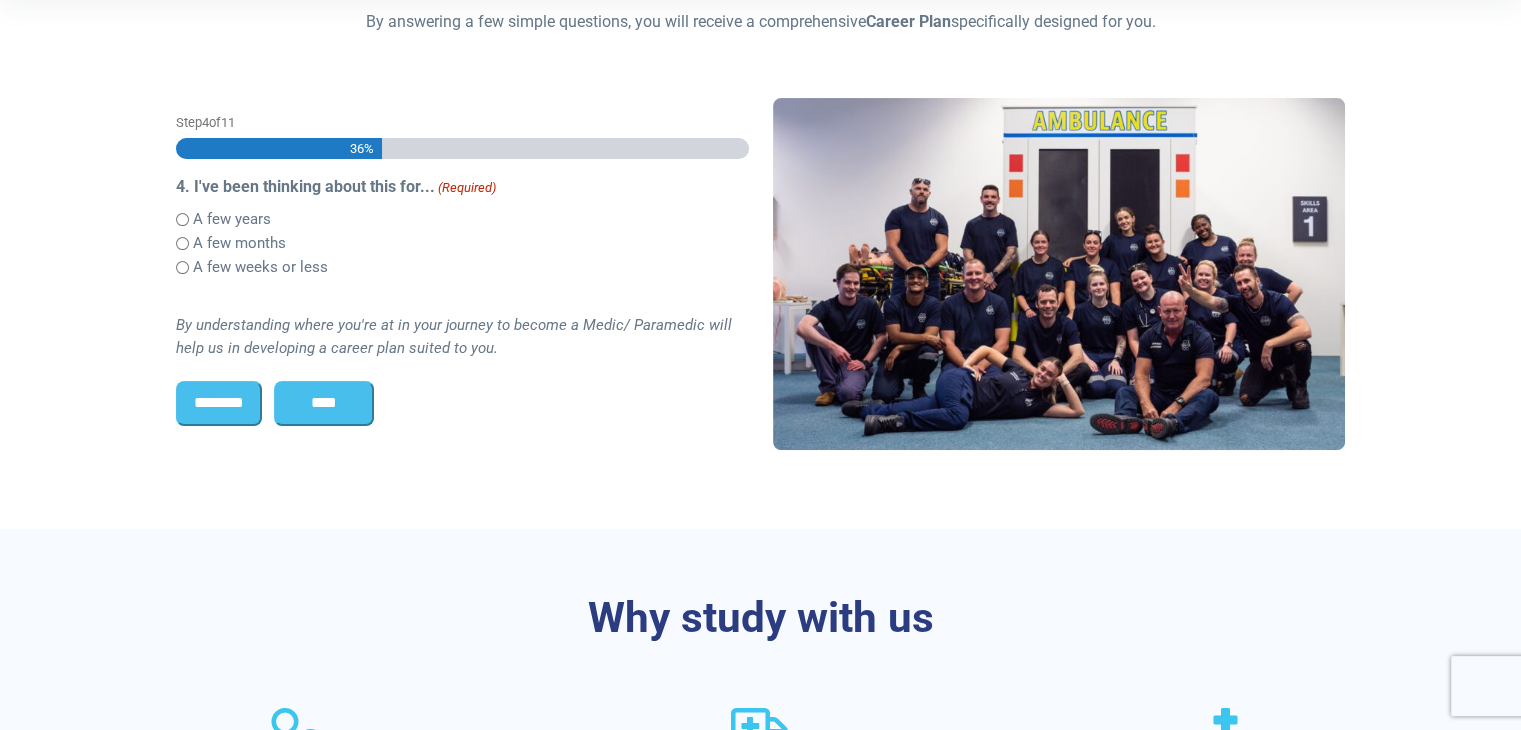 scroll, scrollTop: 516, scrollLeft: 0, axis: vertical 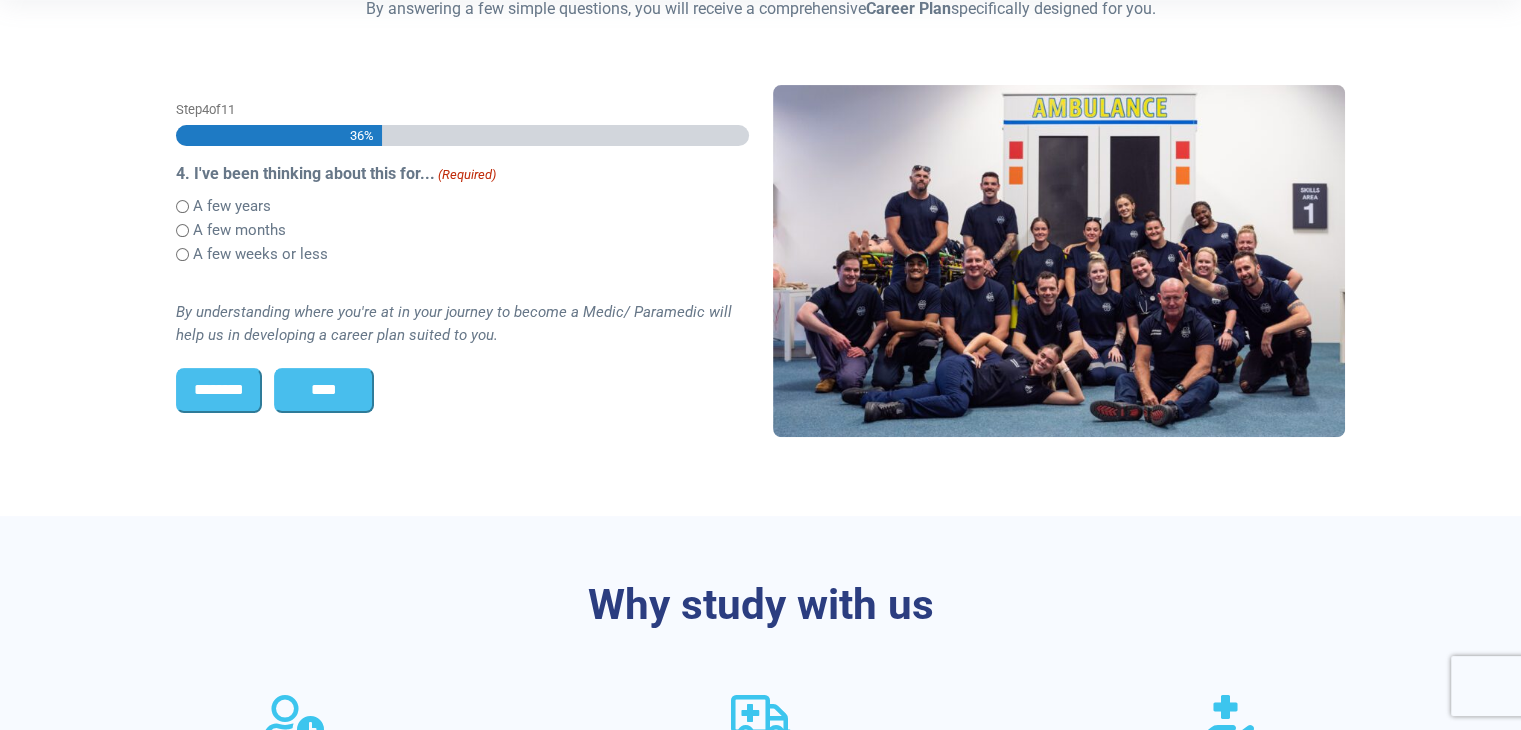 click on "****" at bounding box center (324, 390) 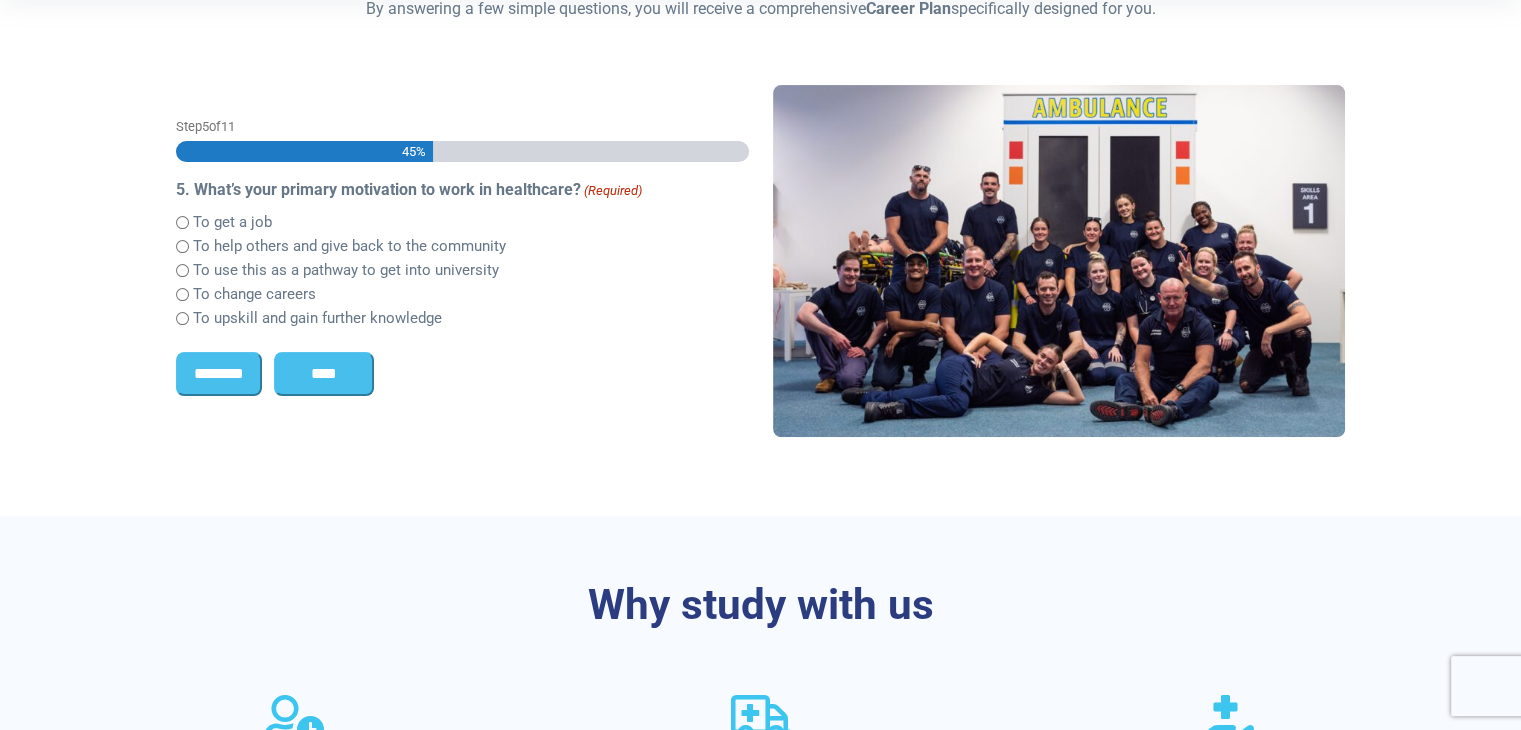 scroll, scrollTop: 531, scrollLeft: 0, axis: vertical 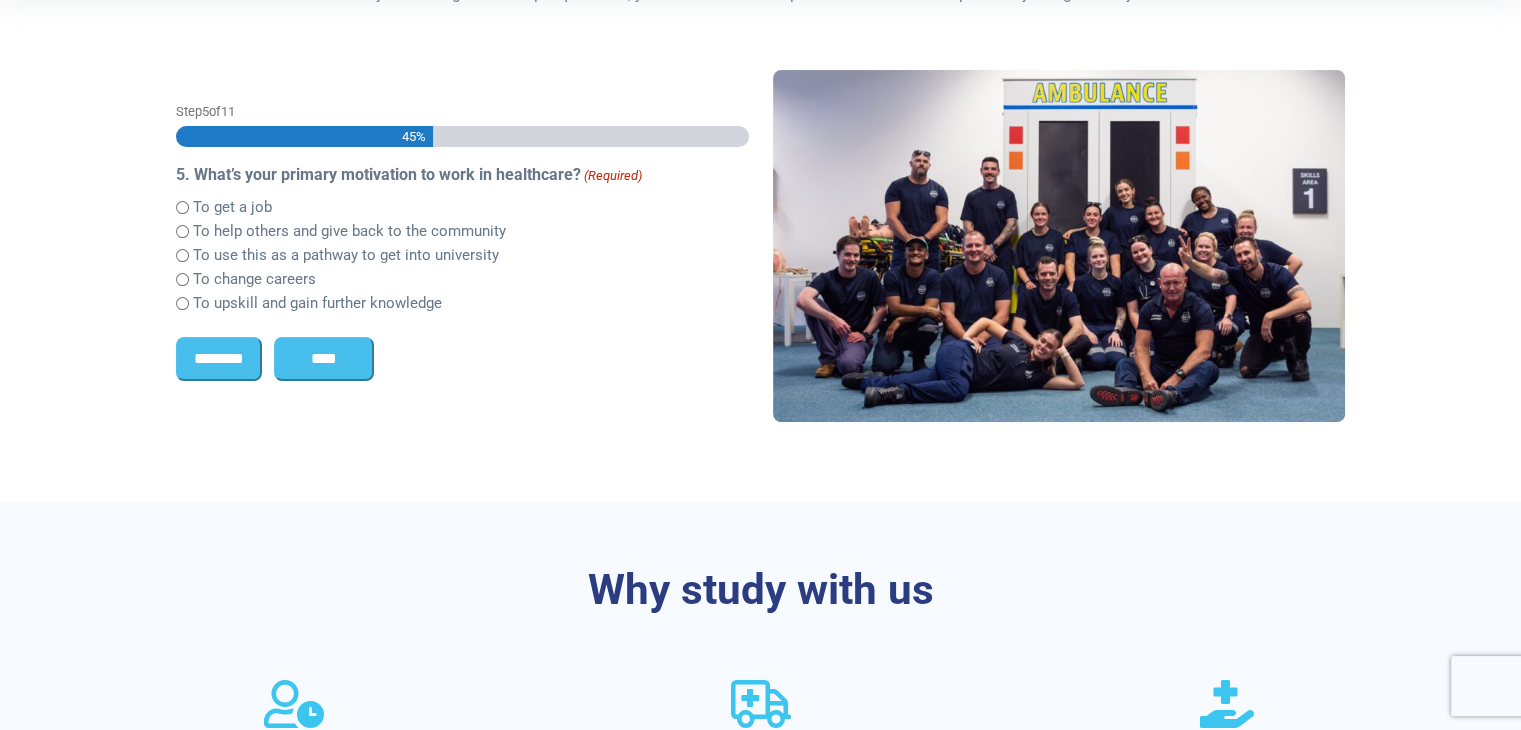 click on "****" at bounding box center (324, 359) 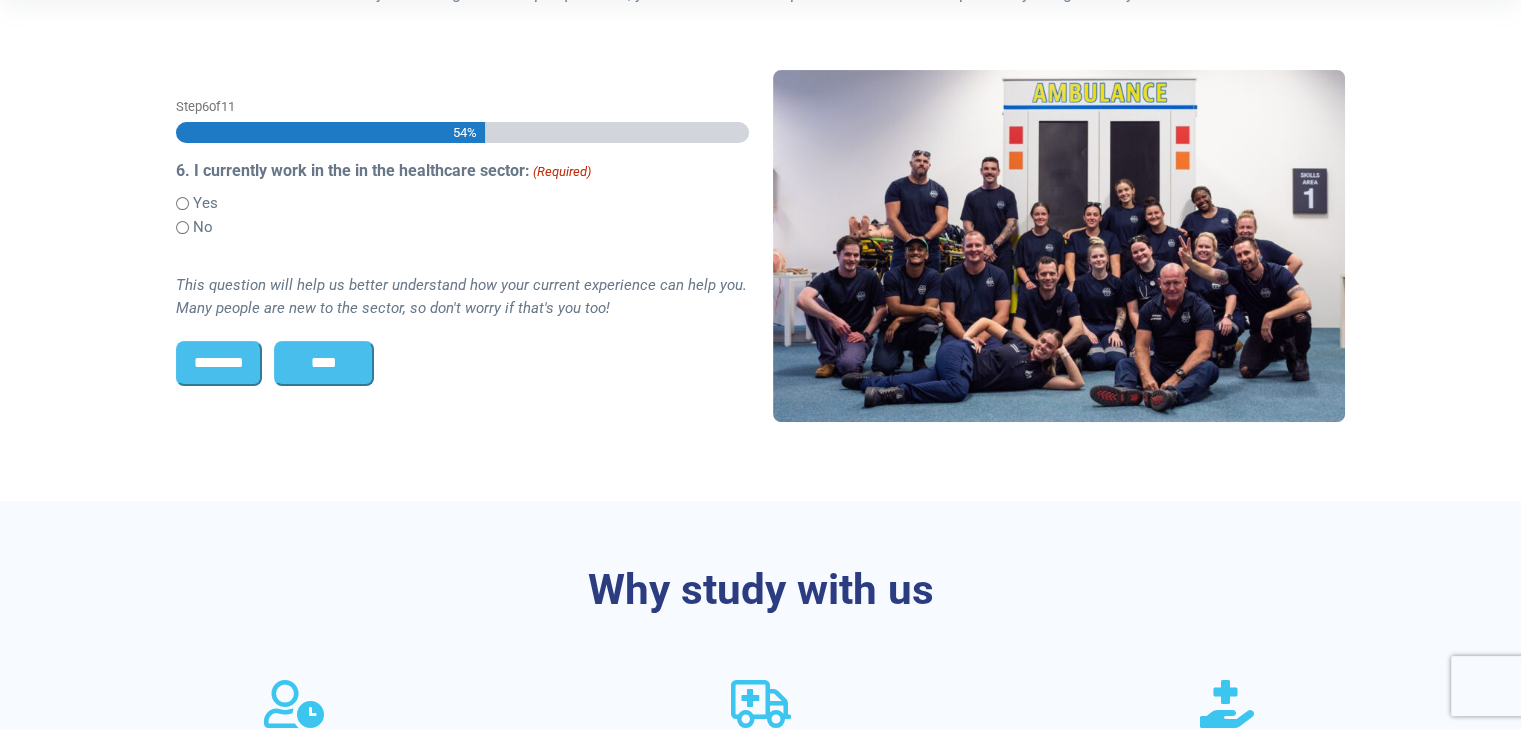 scroll, scrollTop: 528, scrollLeft: 0, axis: vertical 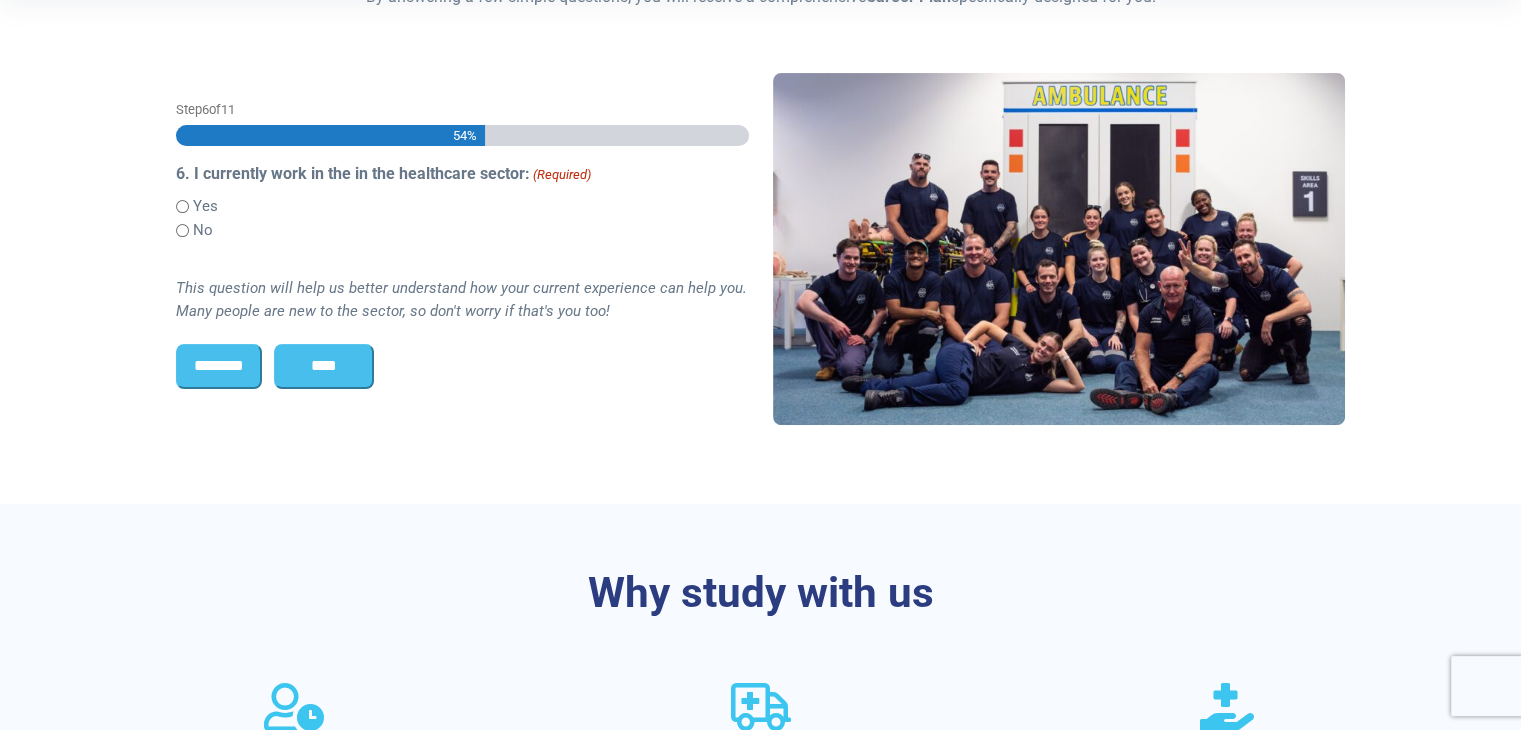 click on "****" at bounding box center [324, 366] 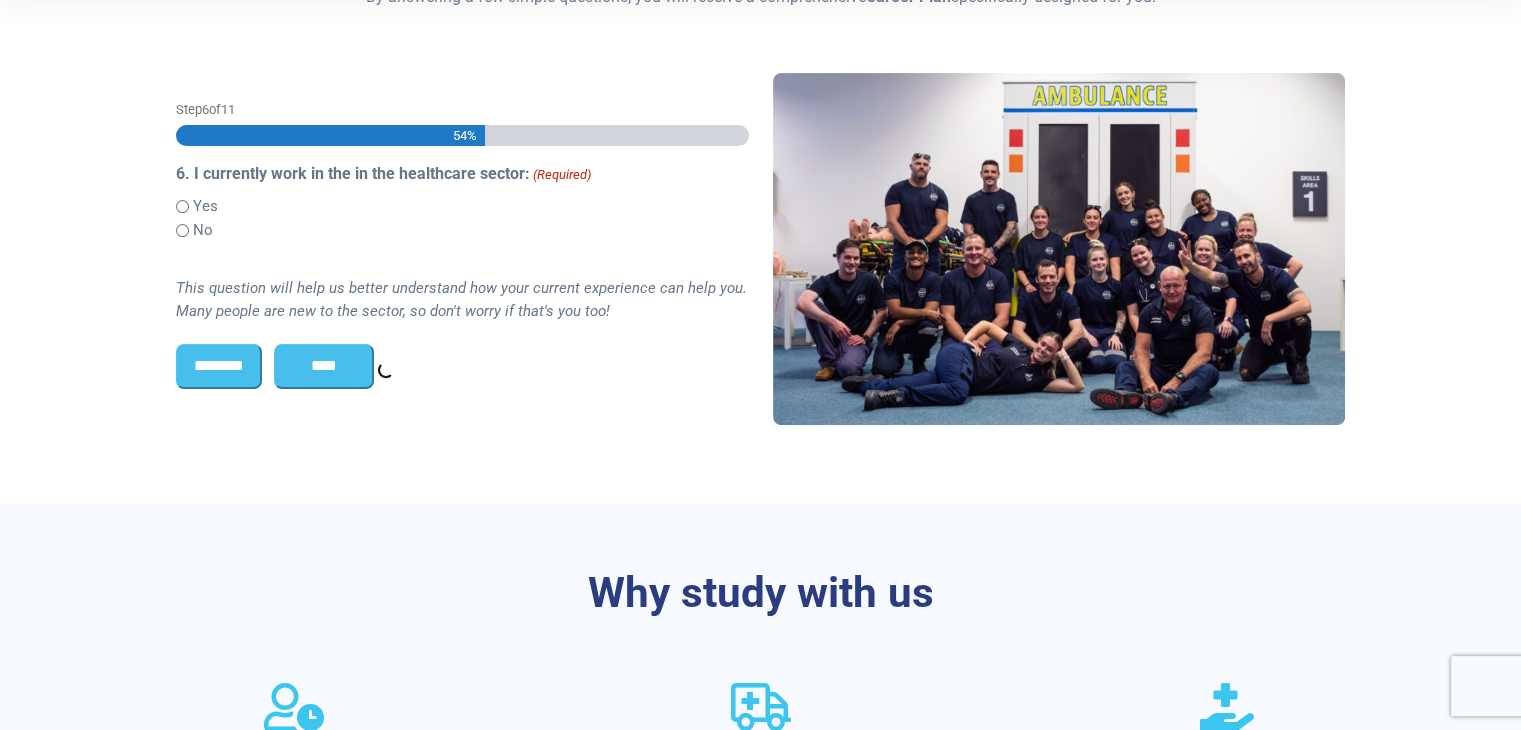 scroll, scrollTop: 531, scrollLeft: 0, axis: vertical 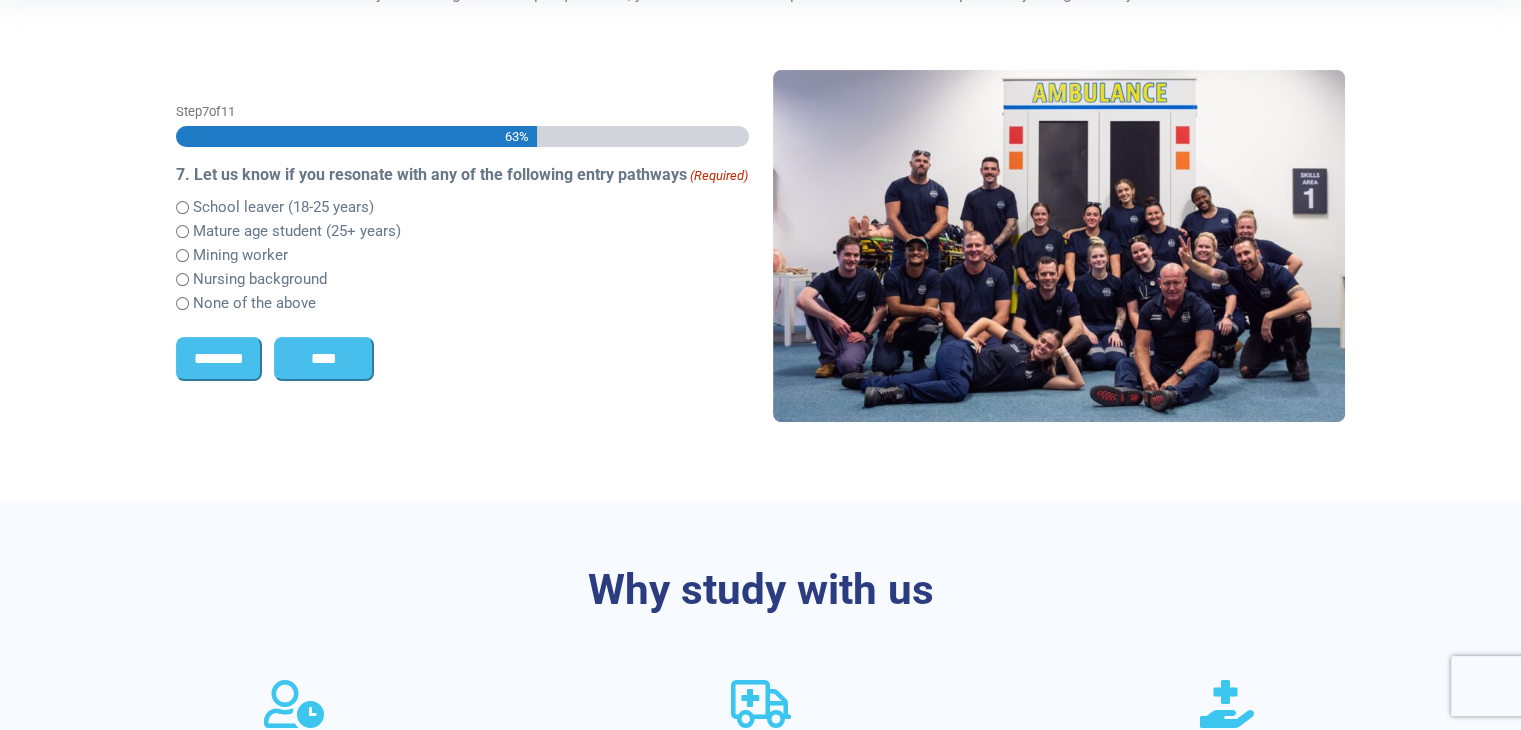 click on "****" at bounding box center [324, 359] 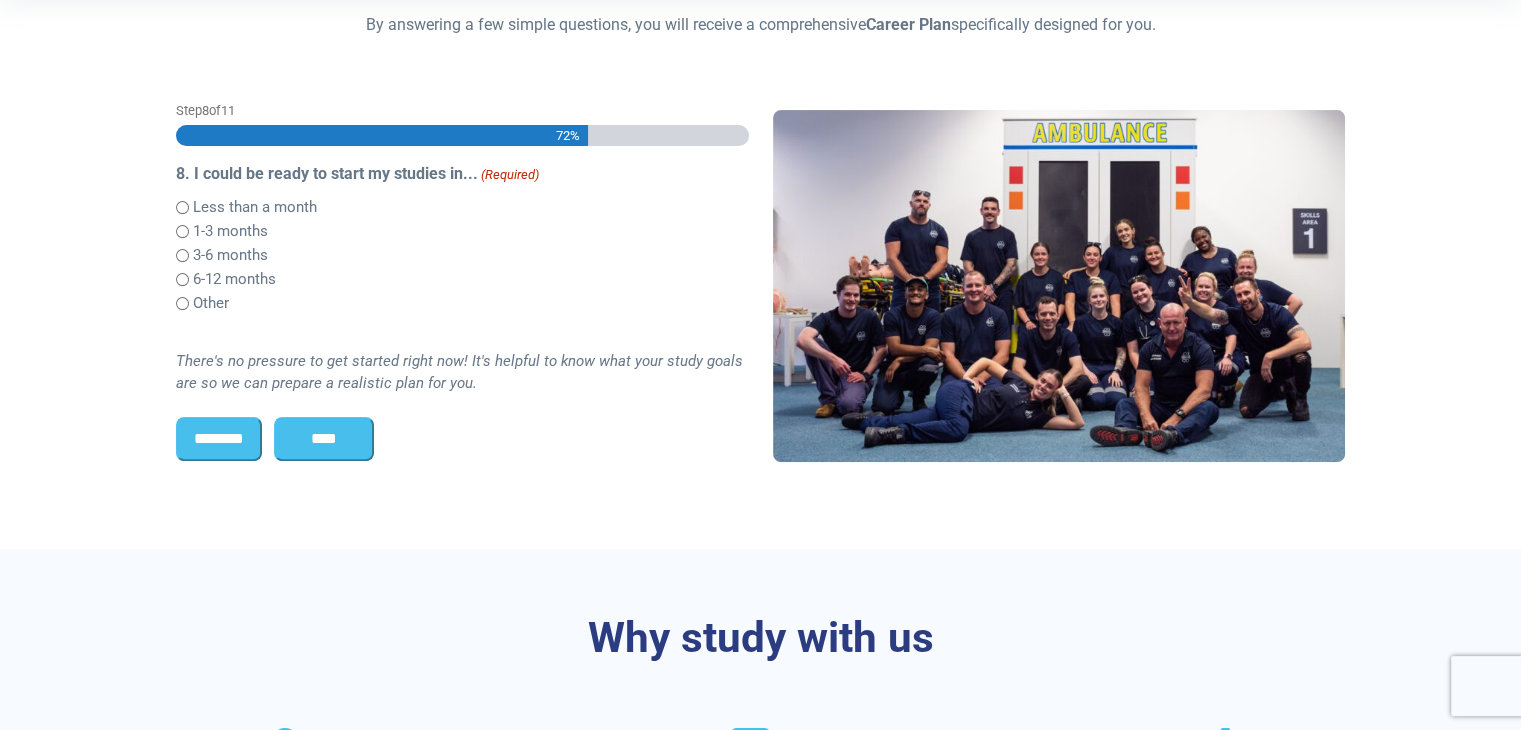 scroll, scrollTop: 0, scrollLeft: 0, axis: both 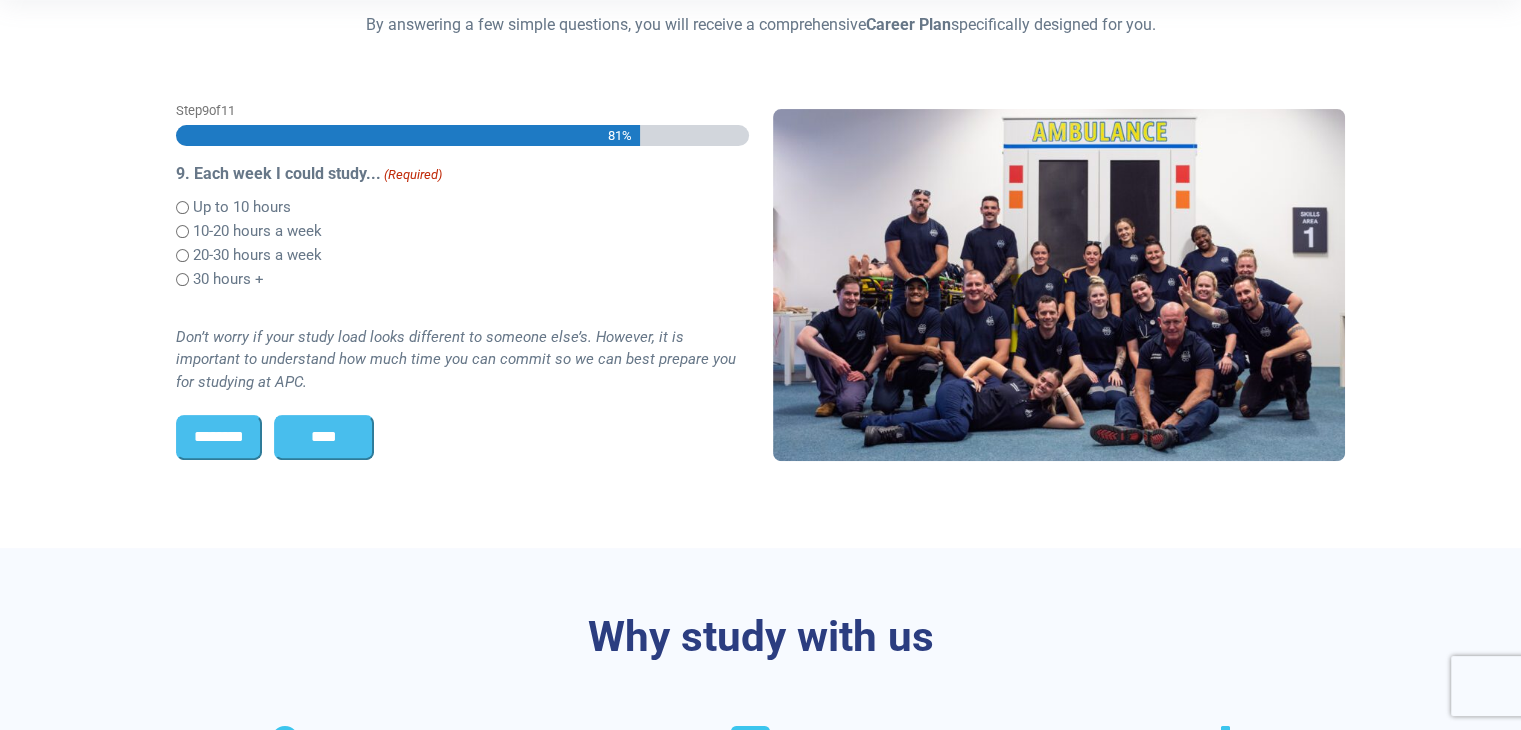 click on "Step  9  of  11
81%
1. I live in (Required)
New South Wales
Victoria
Queensland
Western Australia
South Australia
Tasmania
Northern Territory
Australian Capital Territory
New Zealand
By advising which state you live in, it will help us to provide relevant information about your local ambulance service.
****
2. My knowledge of First Aid and CPR is... (Required)
Pretty good
Not that great
********   ****" at bounding box center (462, 292) 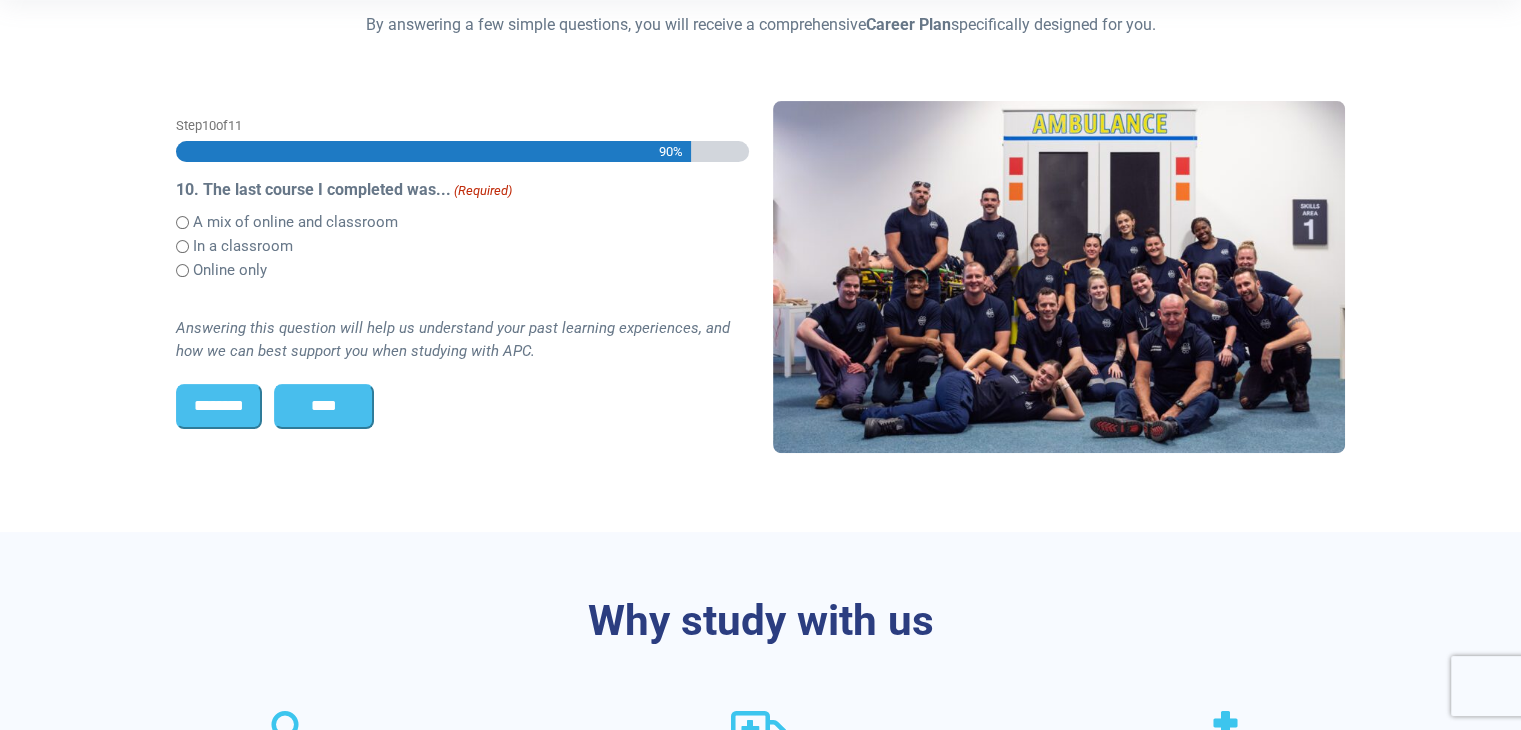 scroll, scrollTop: 516, scrollLeft: 0, axis: vertical 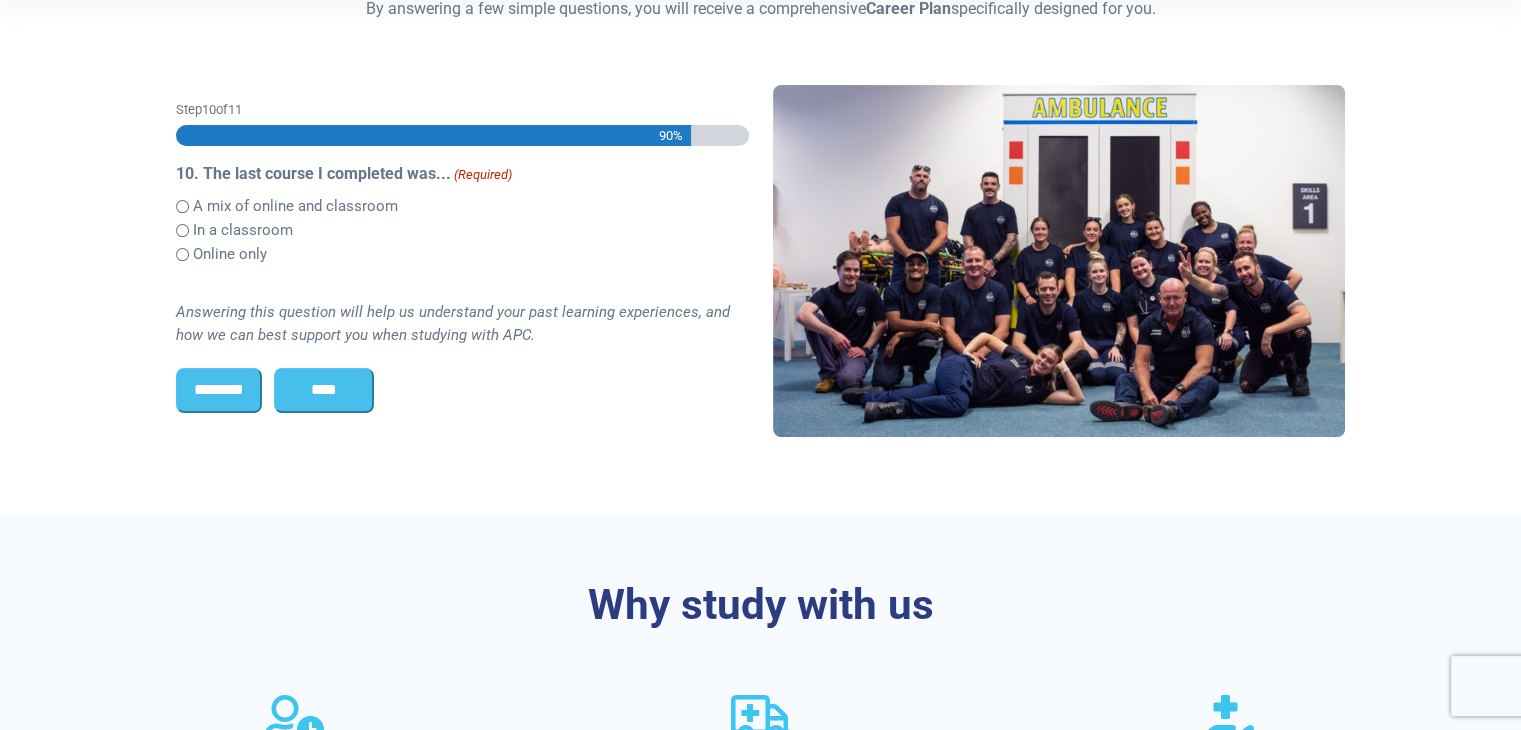 click on "****" at bounding box center (324, 390) 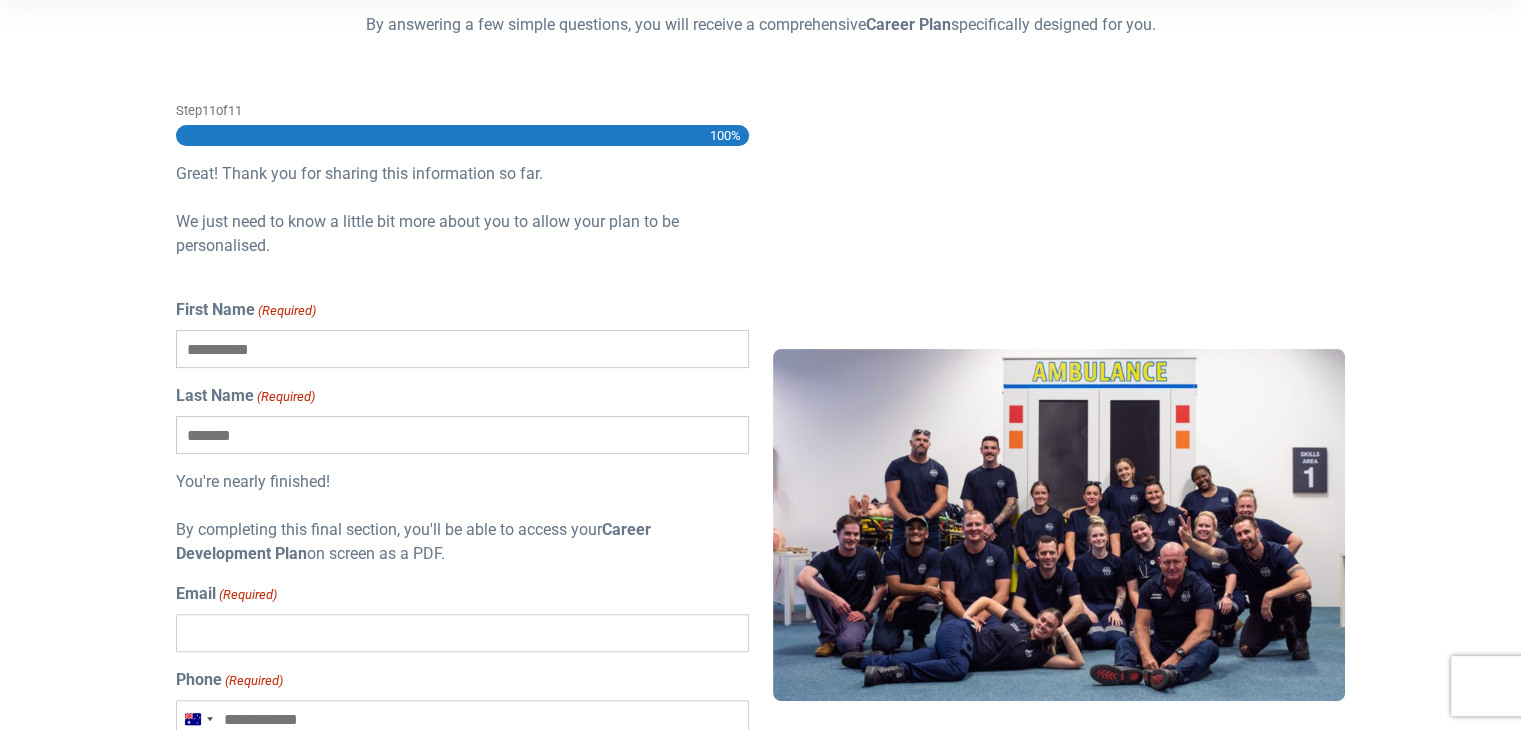 scroll, scrollTop: 0, scrollLeft: 0, axis: both 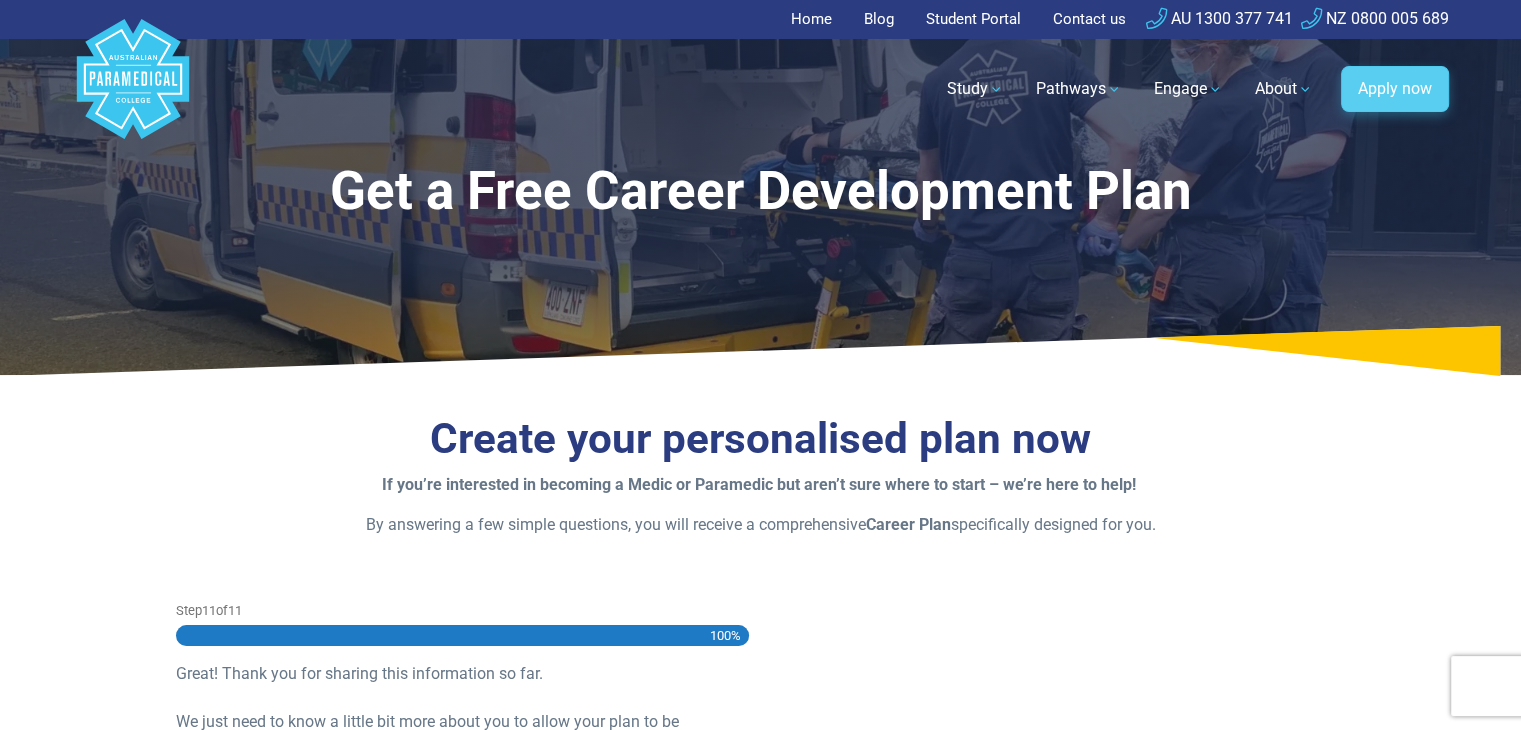 click on "Apply now" at bounding box center [1395, 89] 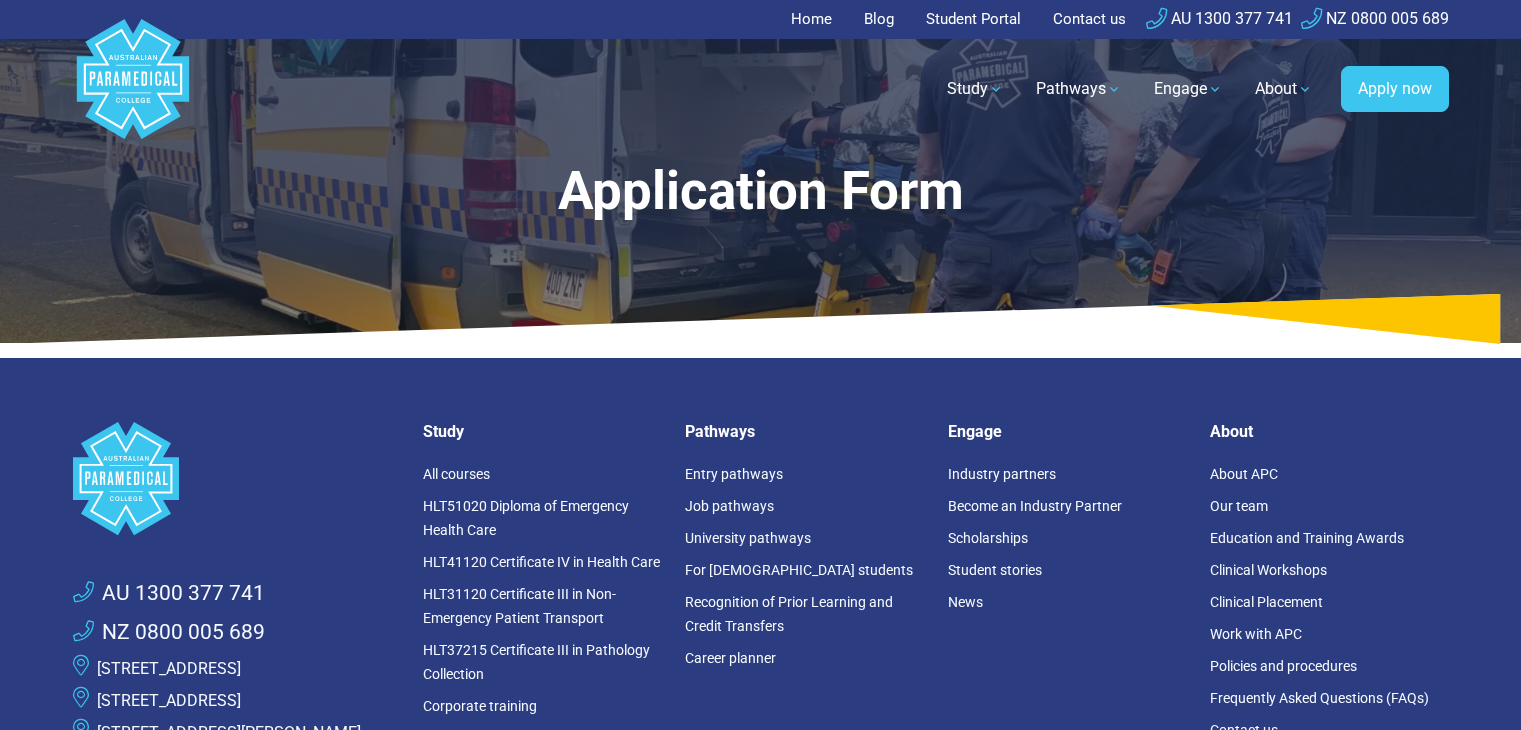 scroll, scrollTop: 0, scrollLeft: 0, axis: both 